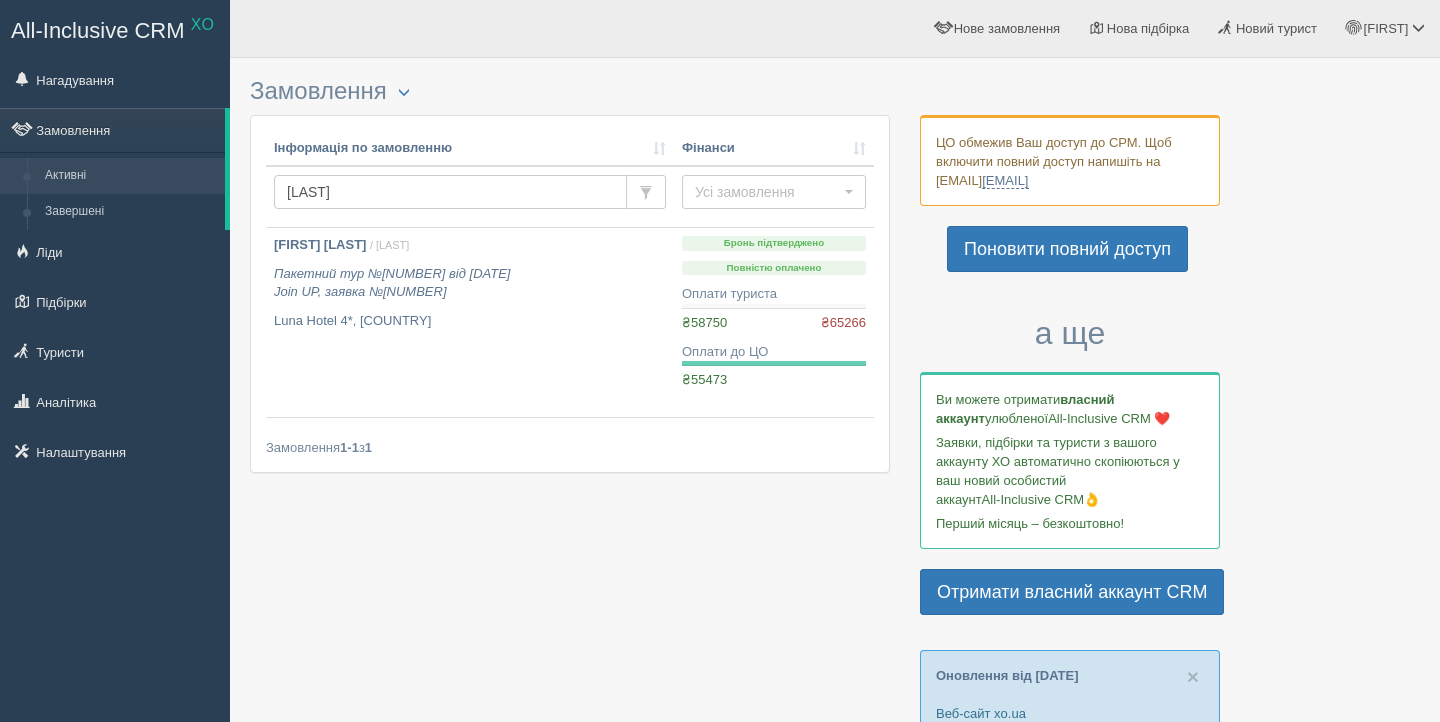 scroll, scrollTop: 0, scrollLeft: 0, axis: both 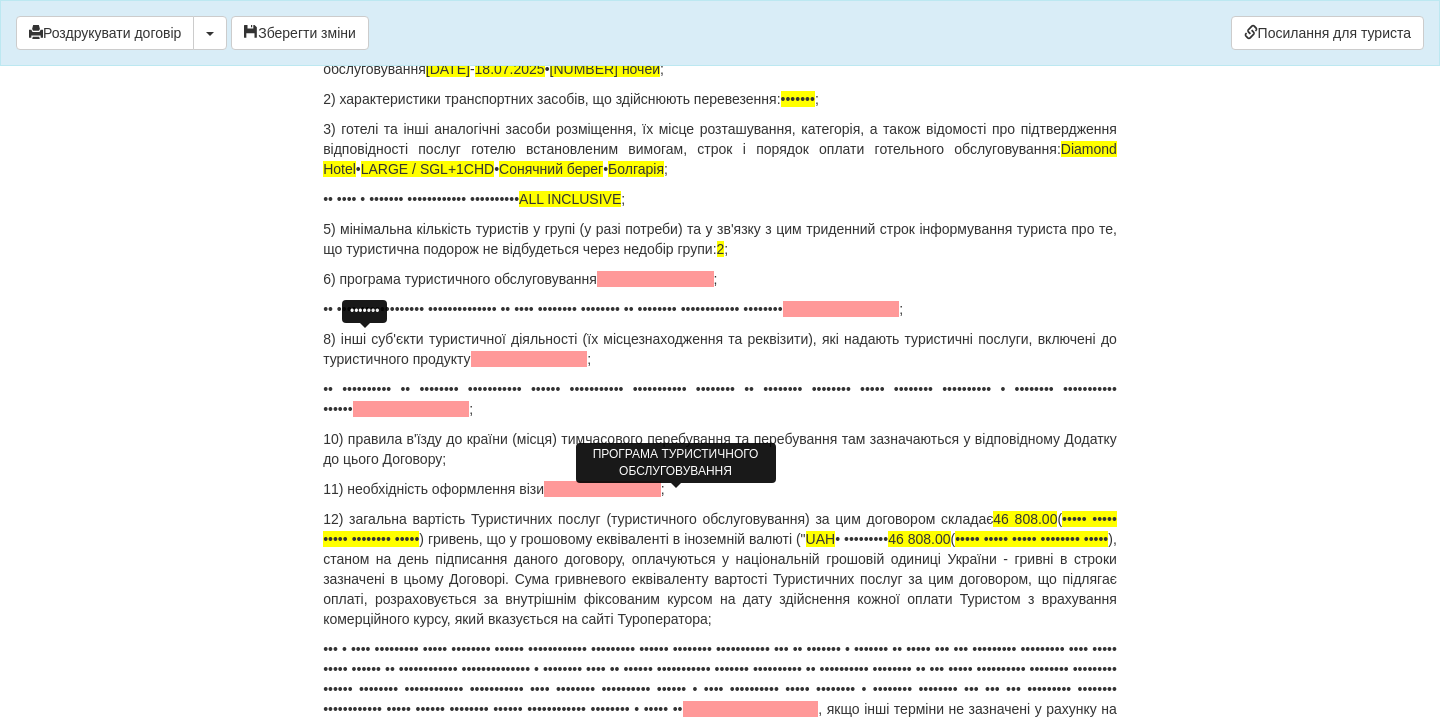 click at bounding box center [655, 459] 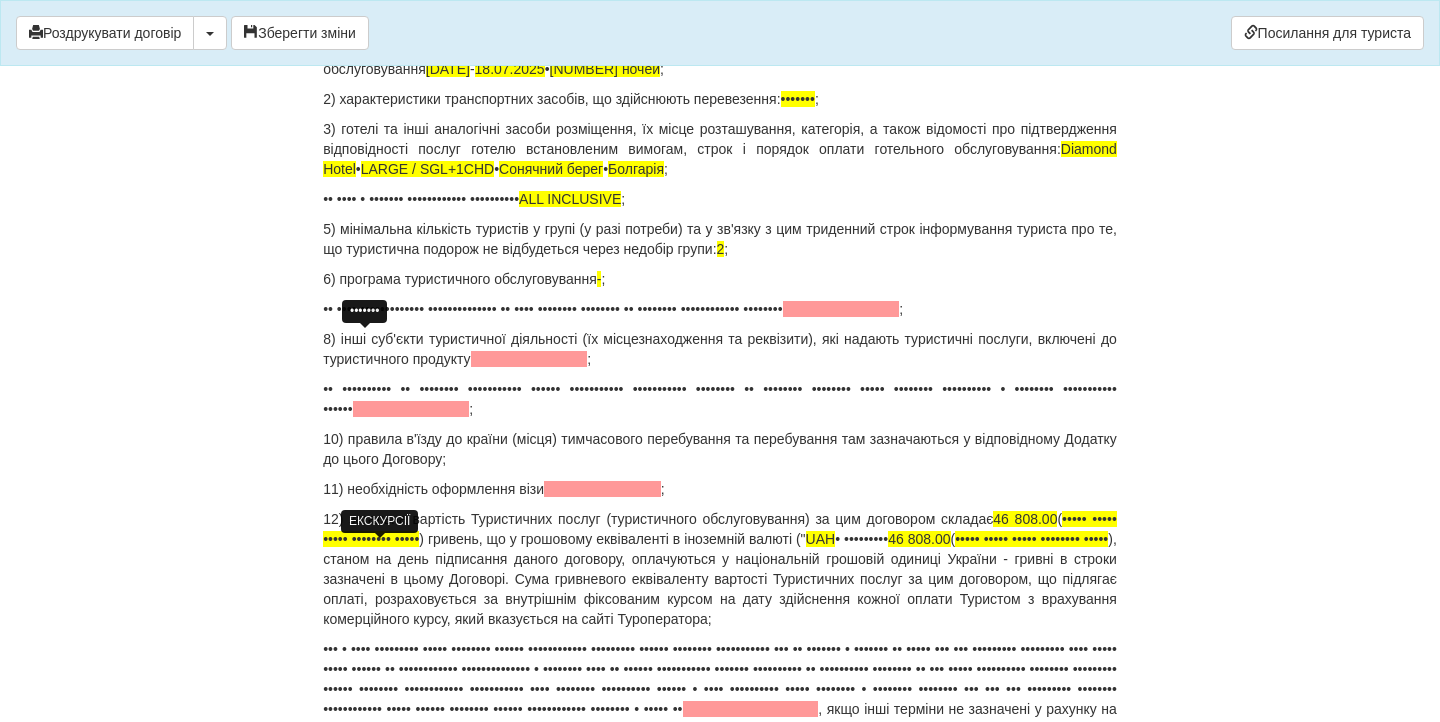 click at bounding box center [1022, 489] 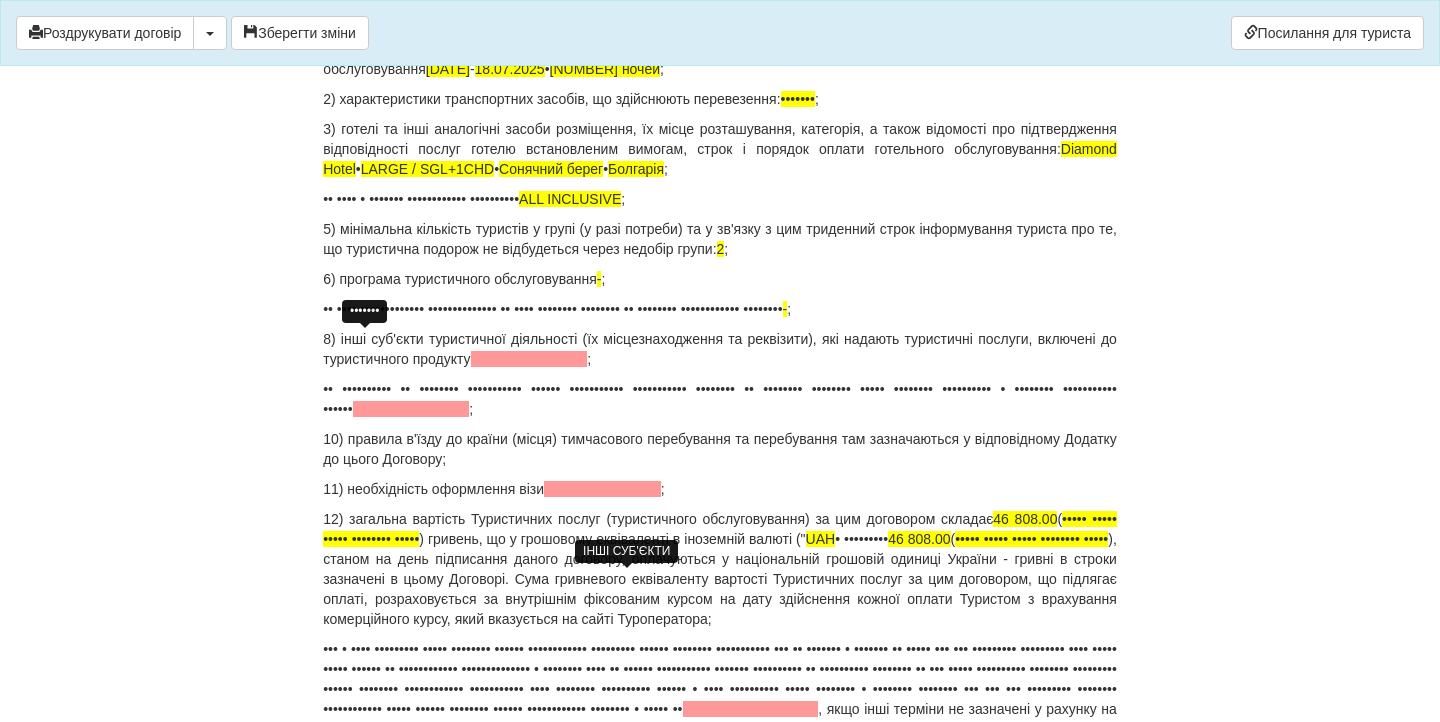 click at bounding box center [529, 539] 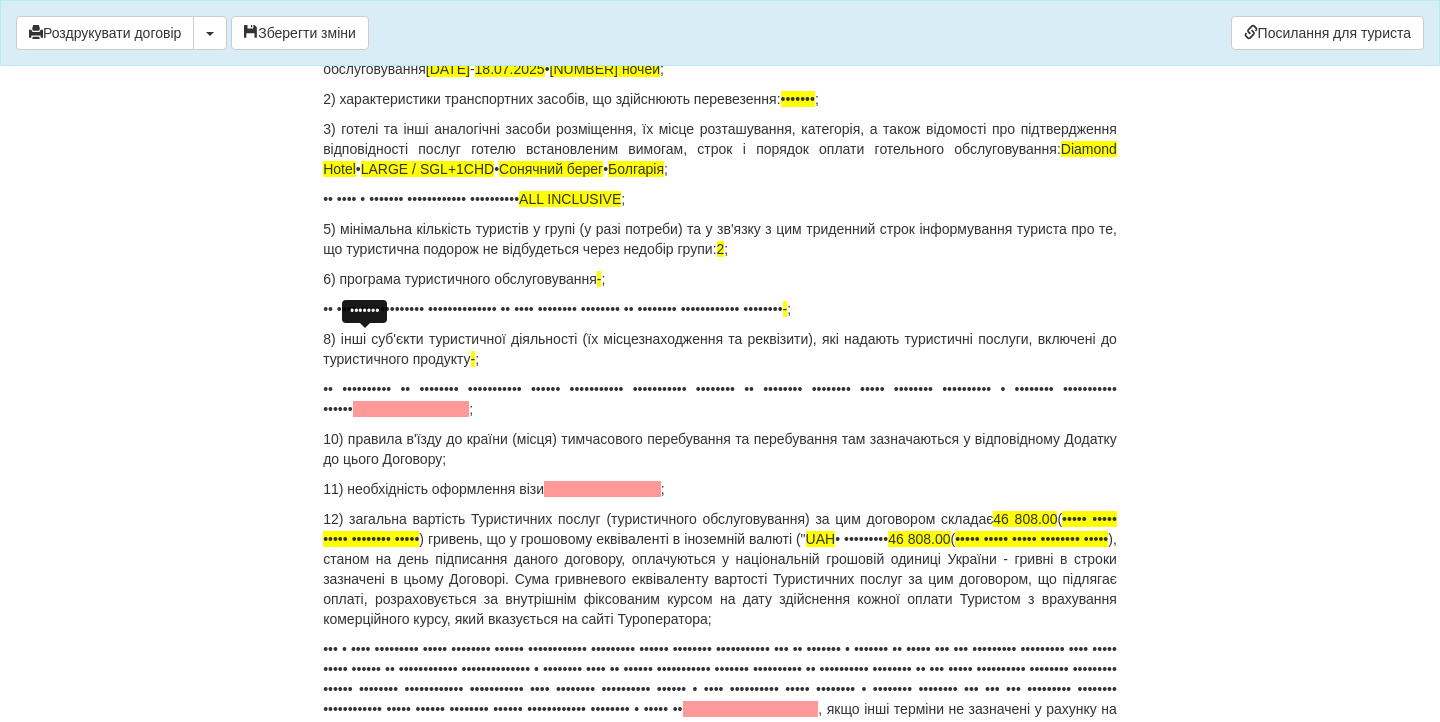 click at bounding box center (660, 589) 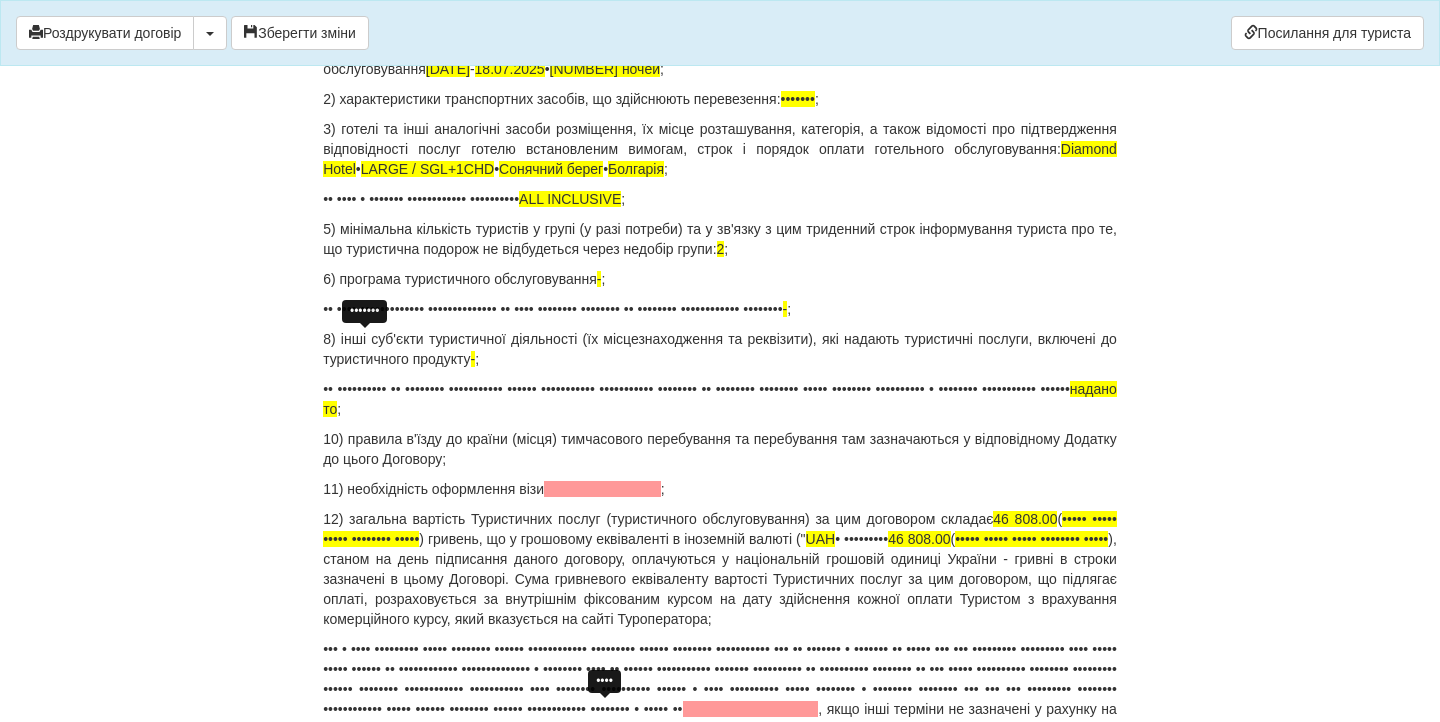 click at bounding box center [602, 669] 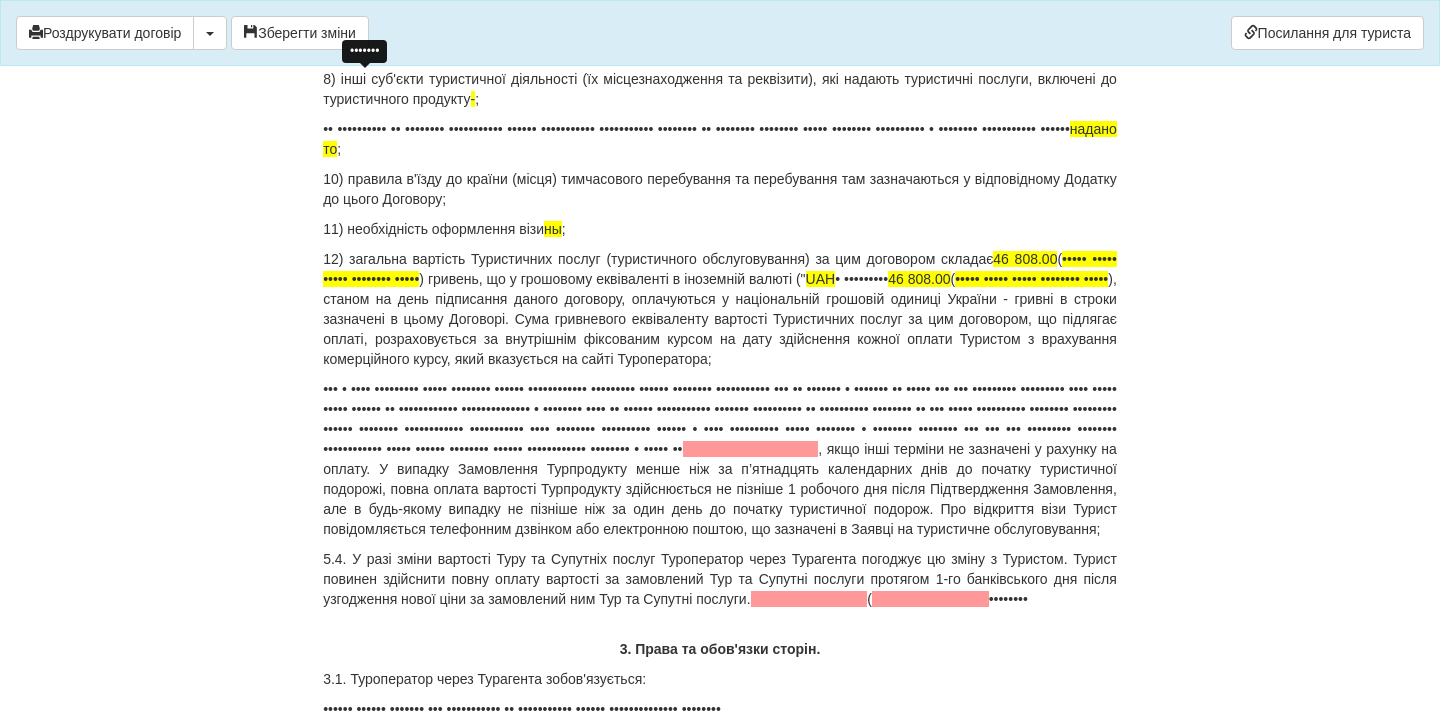 scroll, scrollTop: 2355, scrollLeft: 0, axis: vertical 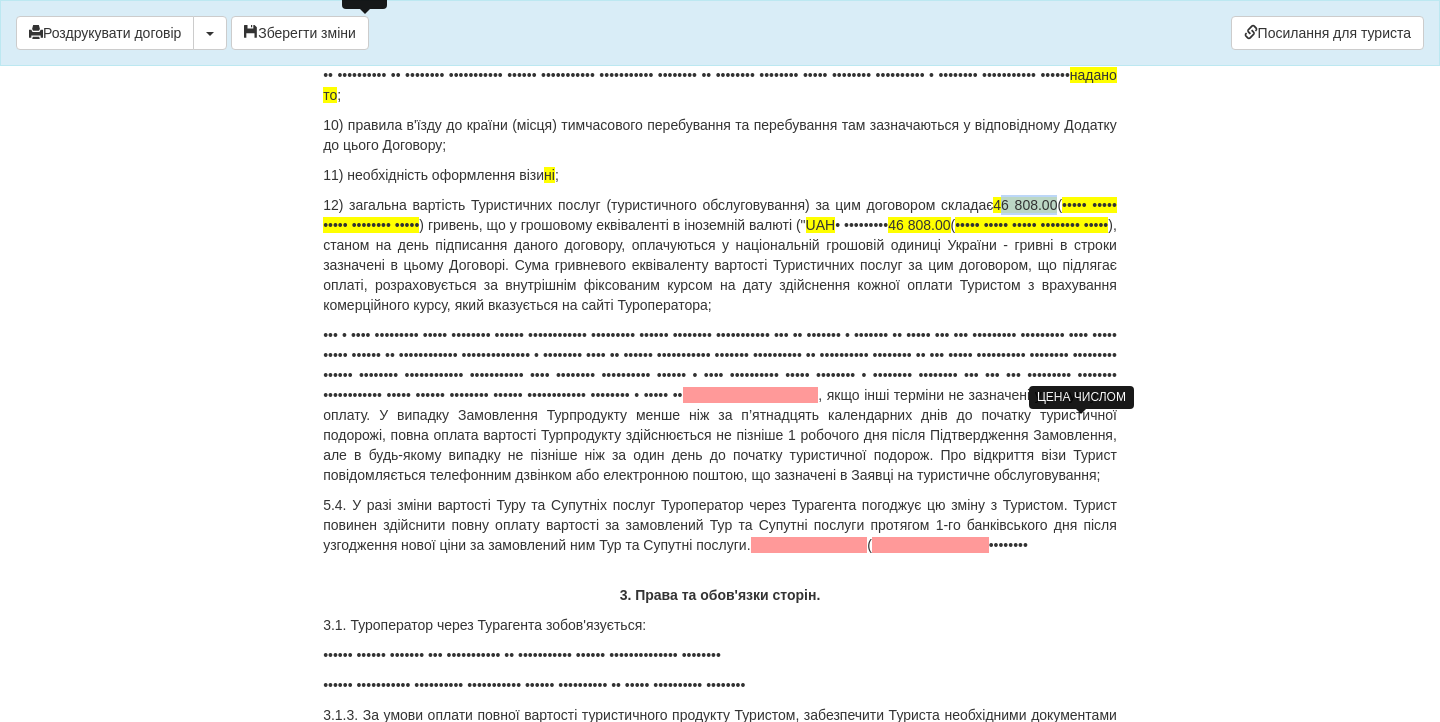 drag, startPoint x: 1055, startPoint y: 427, endPoint x: 1114, endPoint y: 426, distance: 59.008472 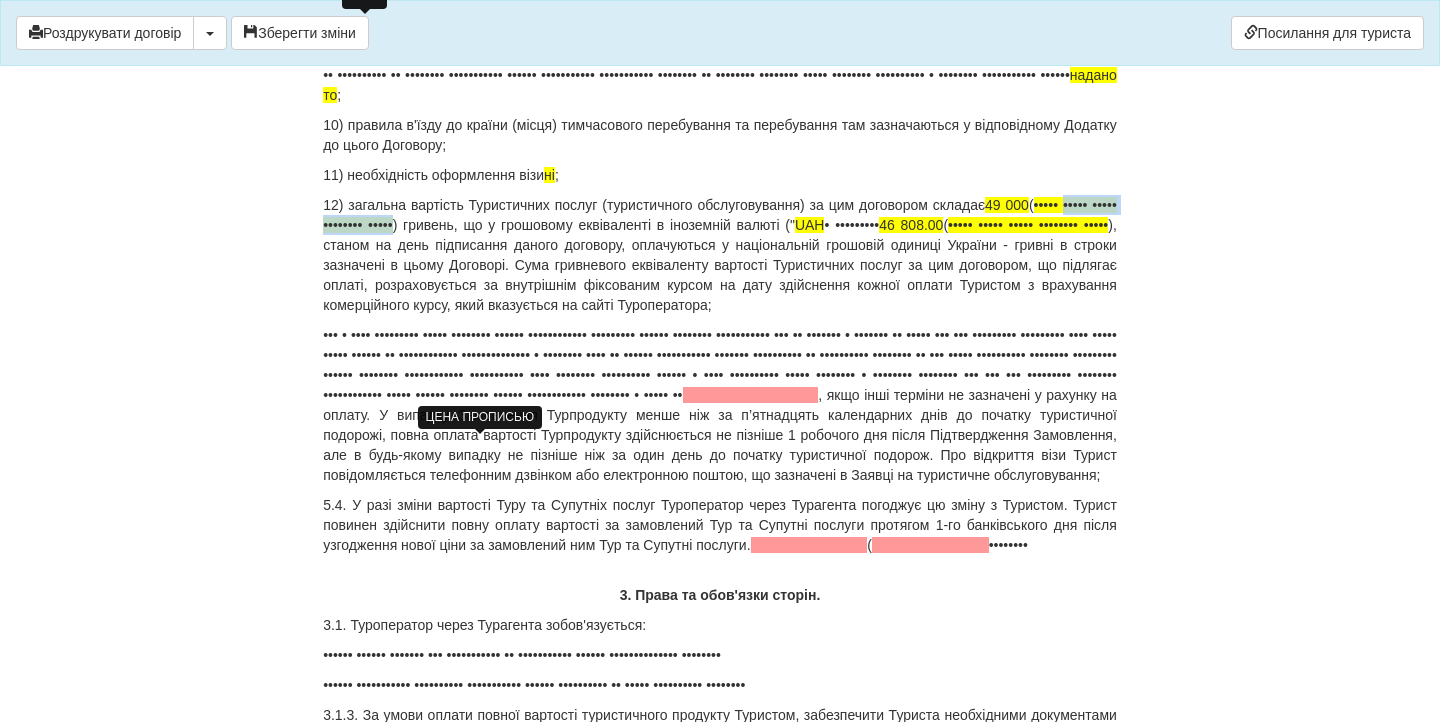 drag, startPoint x: 411, startPoint y: 447, endPoint x: 590, endPoint y: 448, distance: 179.00279 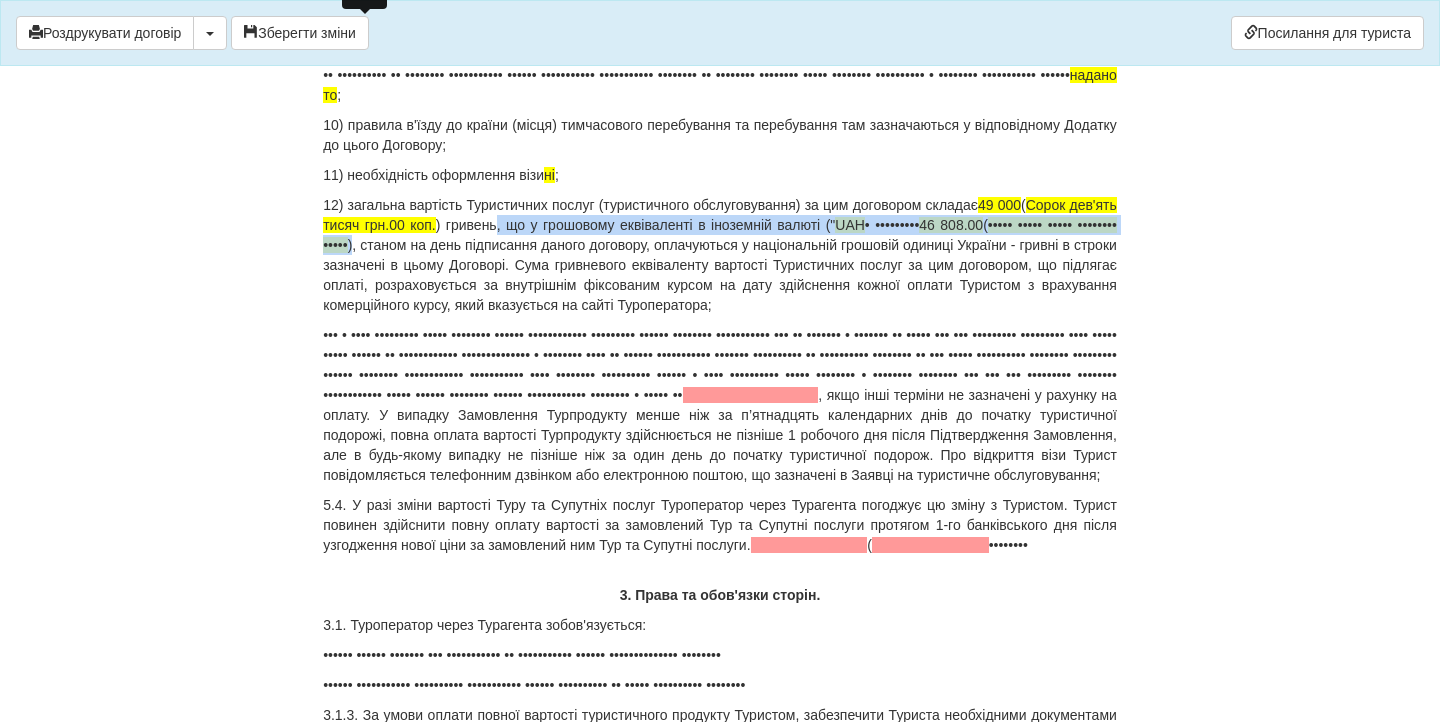 drag, startPoint x: 652, startPoint y: 449, endPoint x: 657, endPoint y: 465, distance: 16.763054 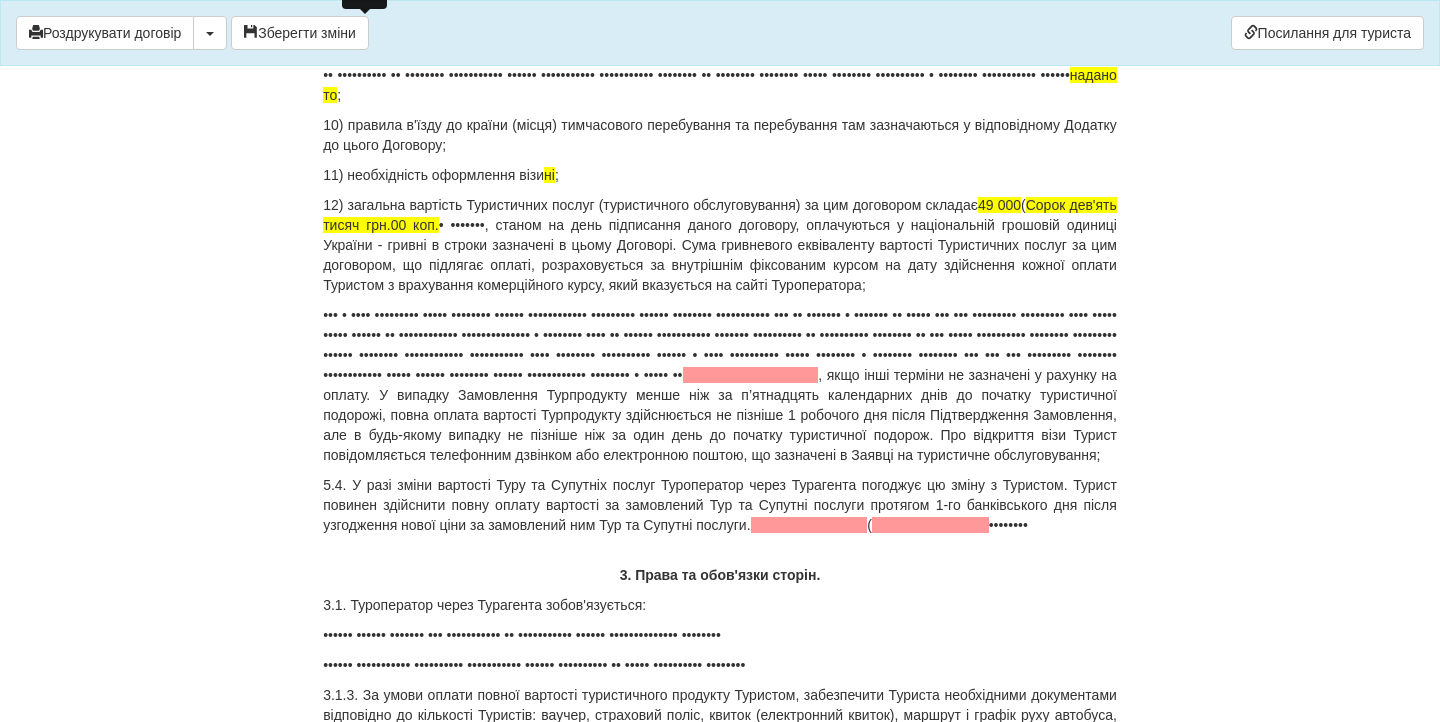 click on "12)	загальна вартість Туристичних послуг (туристичного обслуговування) за цим договором складає  49 000   ( Сорок дев'ять тисяч грн.00 коп. ) гривень , станом на день підписання даного договору, оплачуються у національній грошовій одиниці України - гривні в строки зазначені в цьому Договорі. Сума гривневого еквіваленту вартості Туристичних послуг за цим договором, що підлягає оплаті, розраховується за внутрішнім фіксованим курсом на дату здійснення кожної оплати Туристом з врахування комерційного курсу, який вказується на сайті Туроператора;" at bounding box center (720, 425) 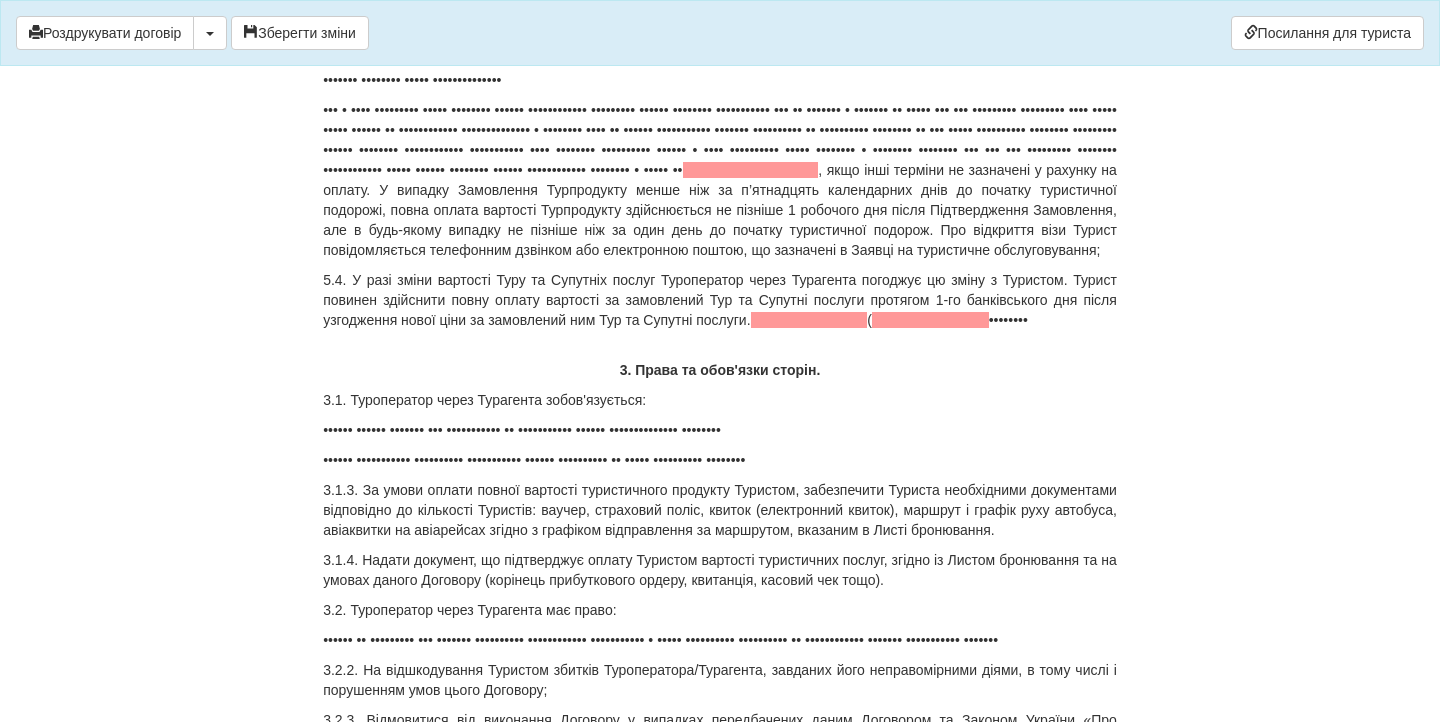 scroll, scrollTop: 2676, scrollLeft: 0, axis: vertical 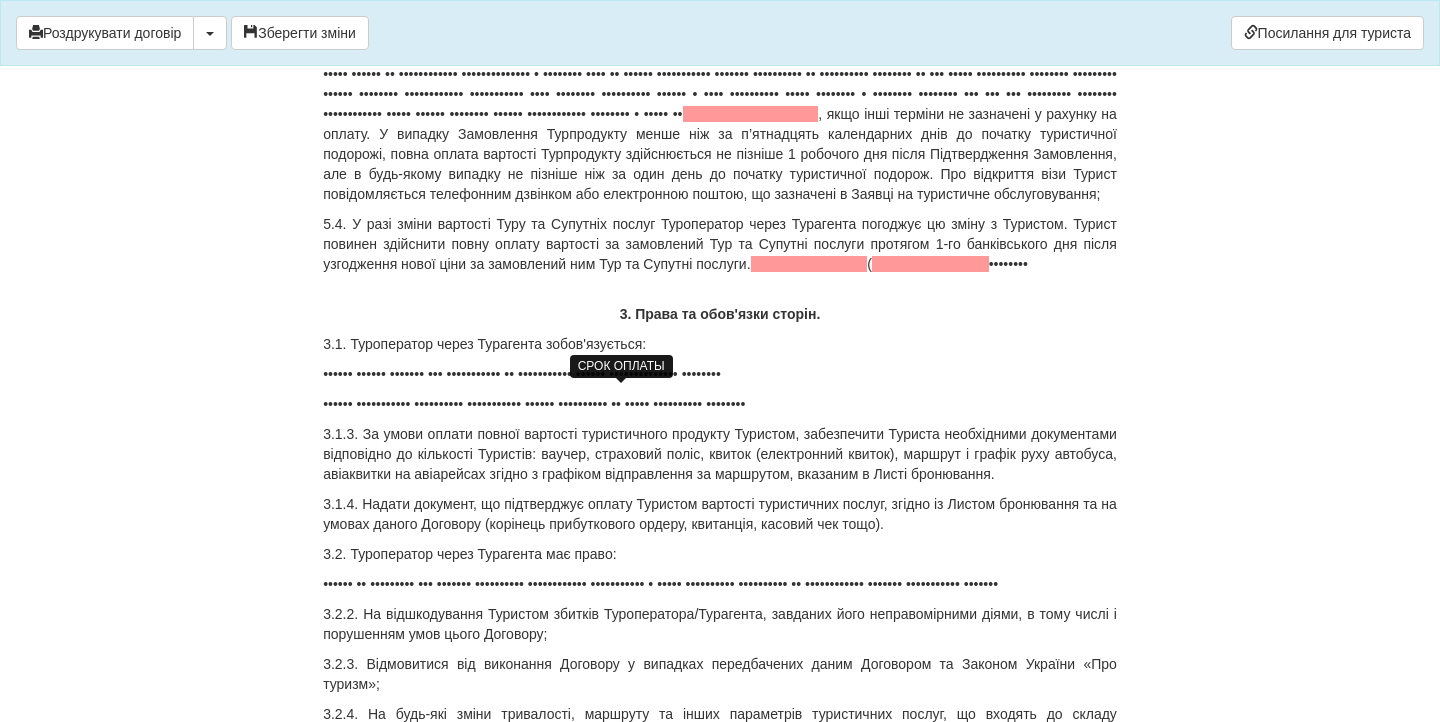 click at bounding box center [532, 334] 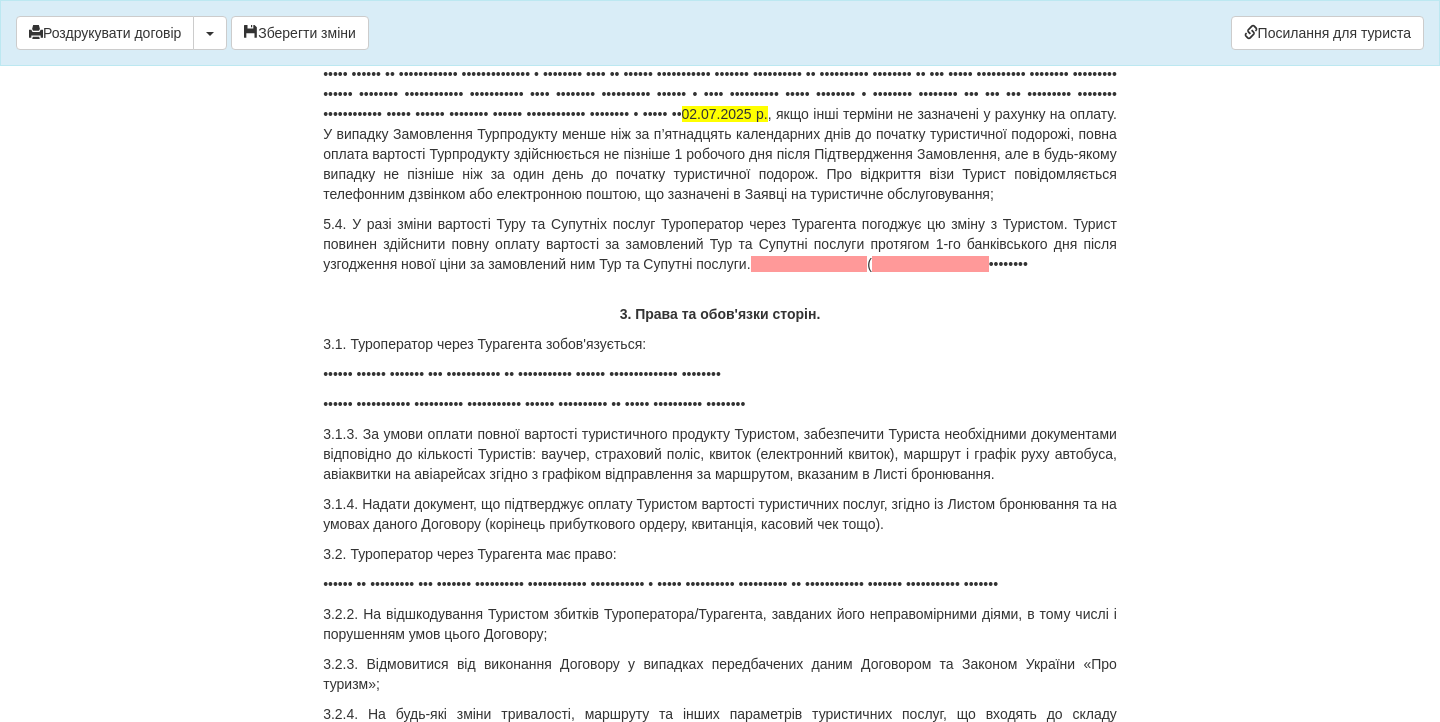 drag, startPoint x: 435, startPoint y: 544, endPoint x: 304, endPoint y: 503, distance: 137.26616 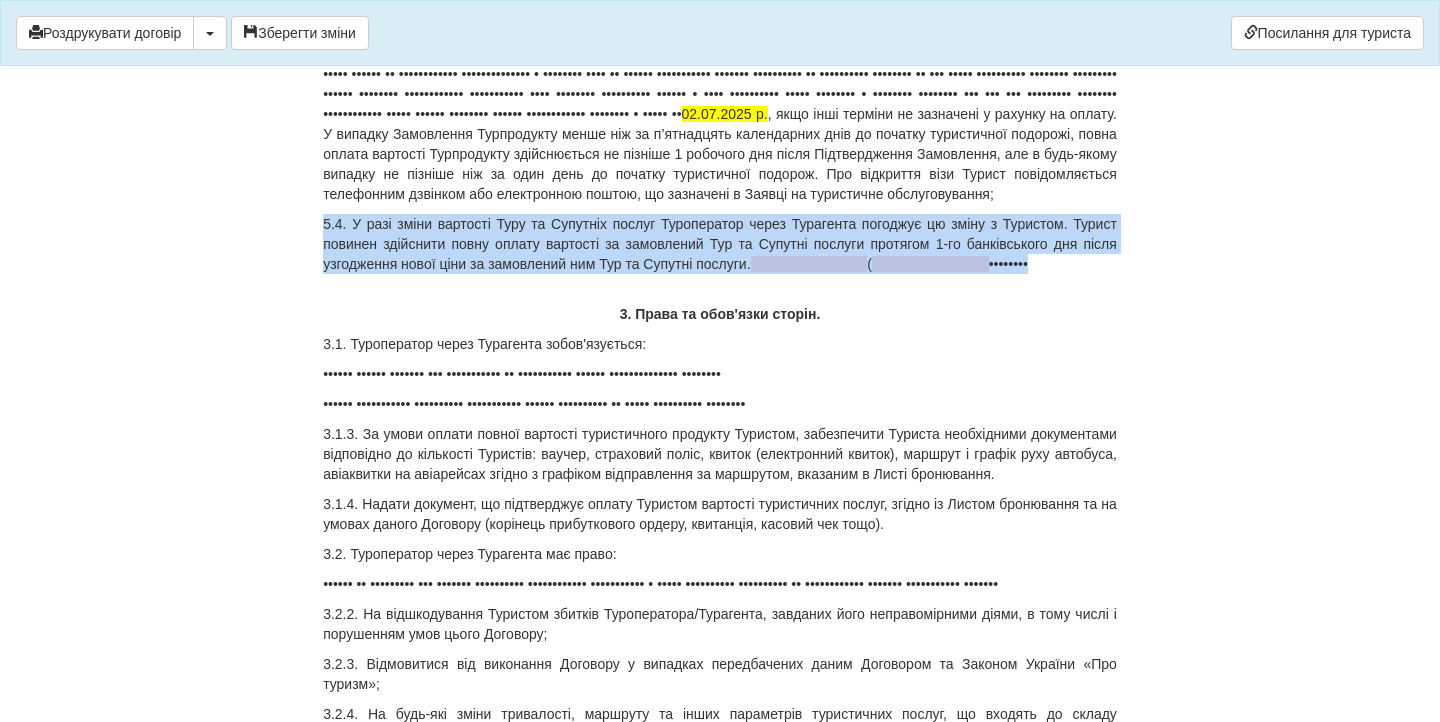 drag, startPoint x: 397, startPoint y: 550, endPoint x: 321, endPoint y: 521, distance: 81.34495 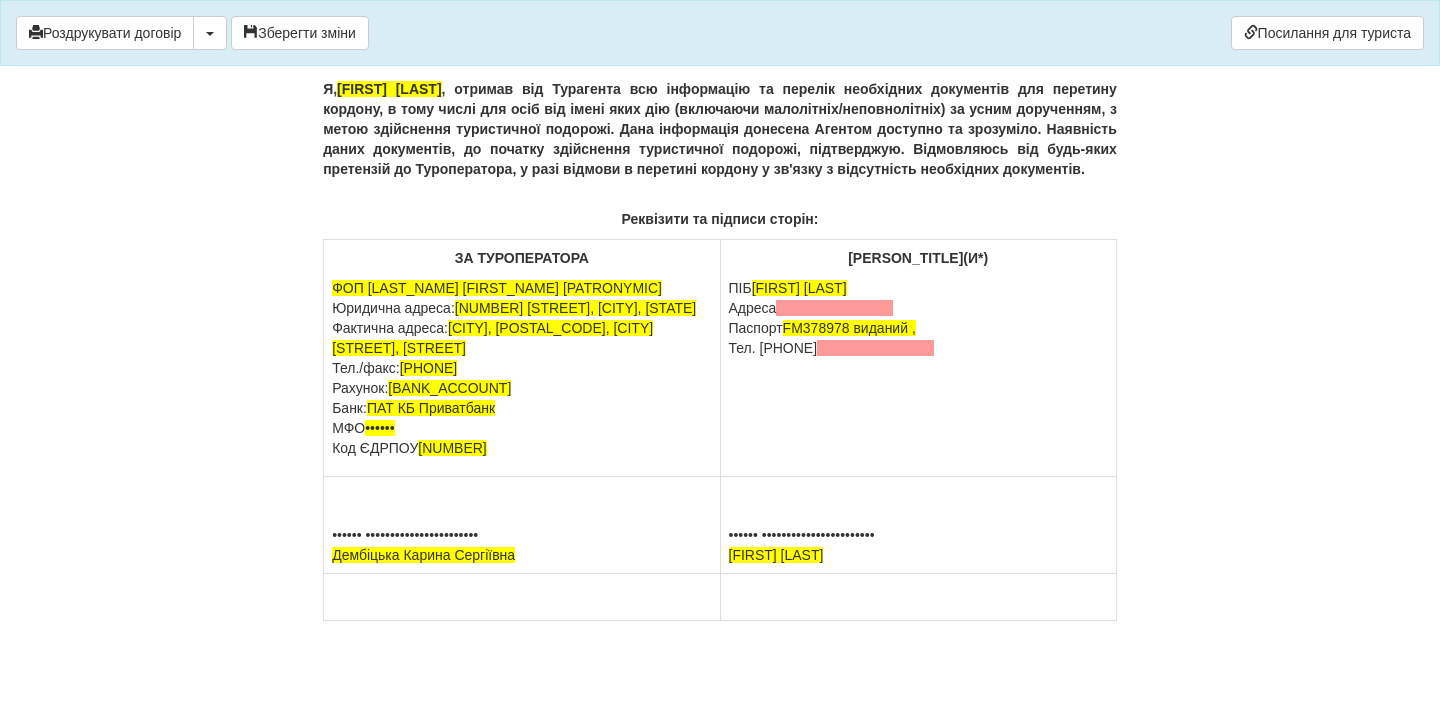 scroll, scrollTop: 12991, scrollLeft: 0, axis: vertical 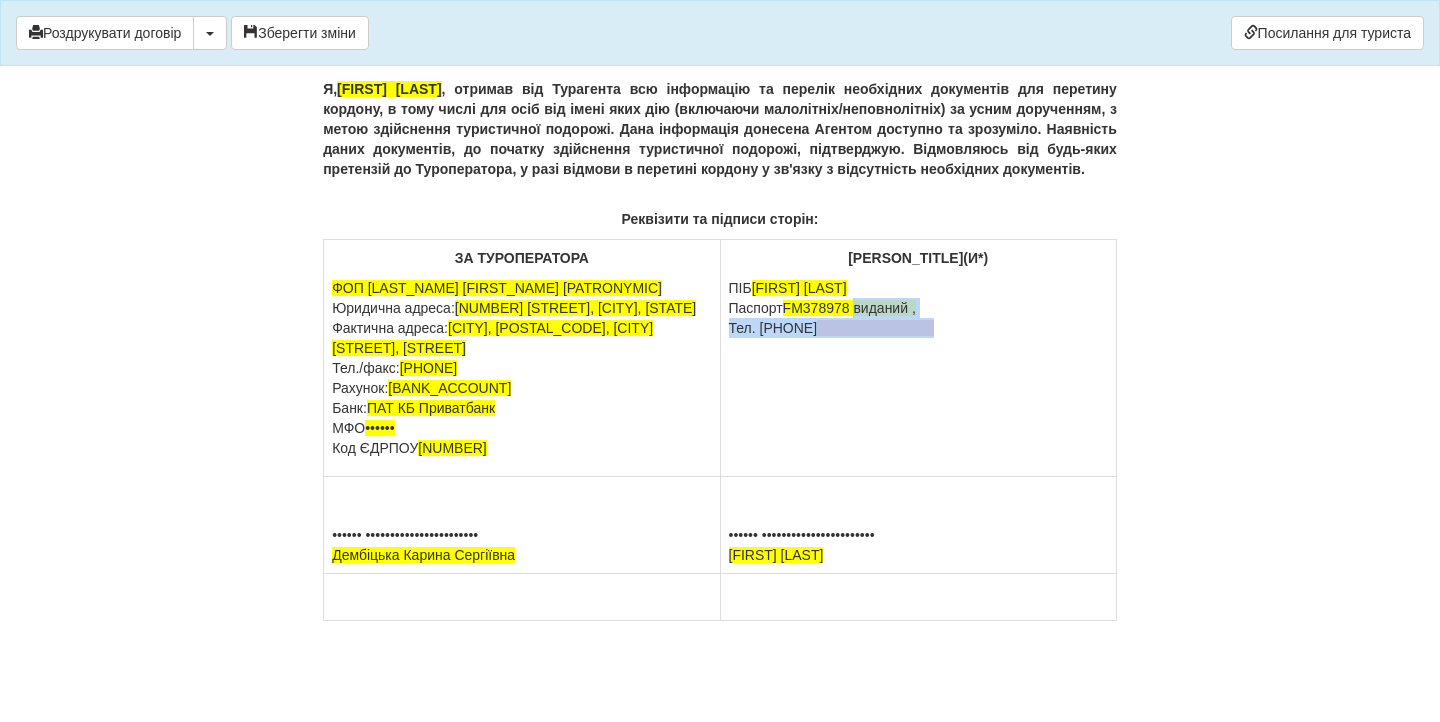drag, startPoint x: 862, startPoint y: 315, endPoint x: 891, endPoint y: 345, distance: 41.725292 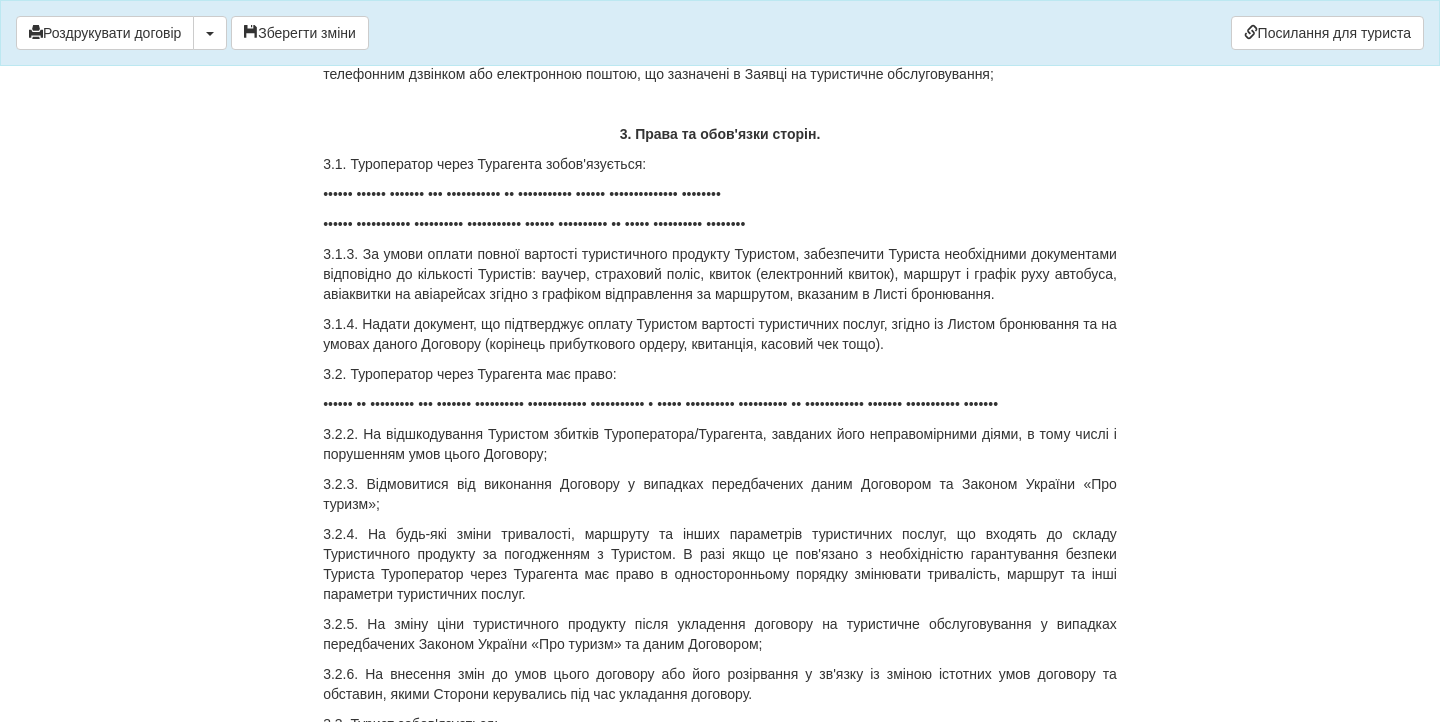 scroll, scrollTop: 2527, scrollLeft: 0, axis: vertical 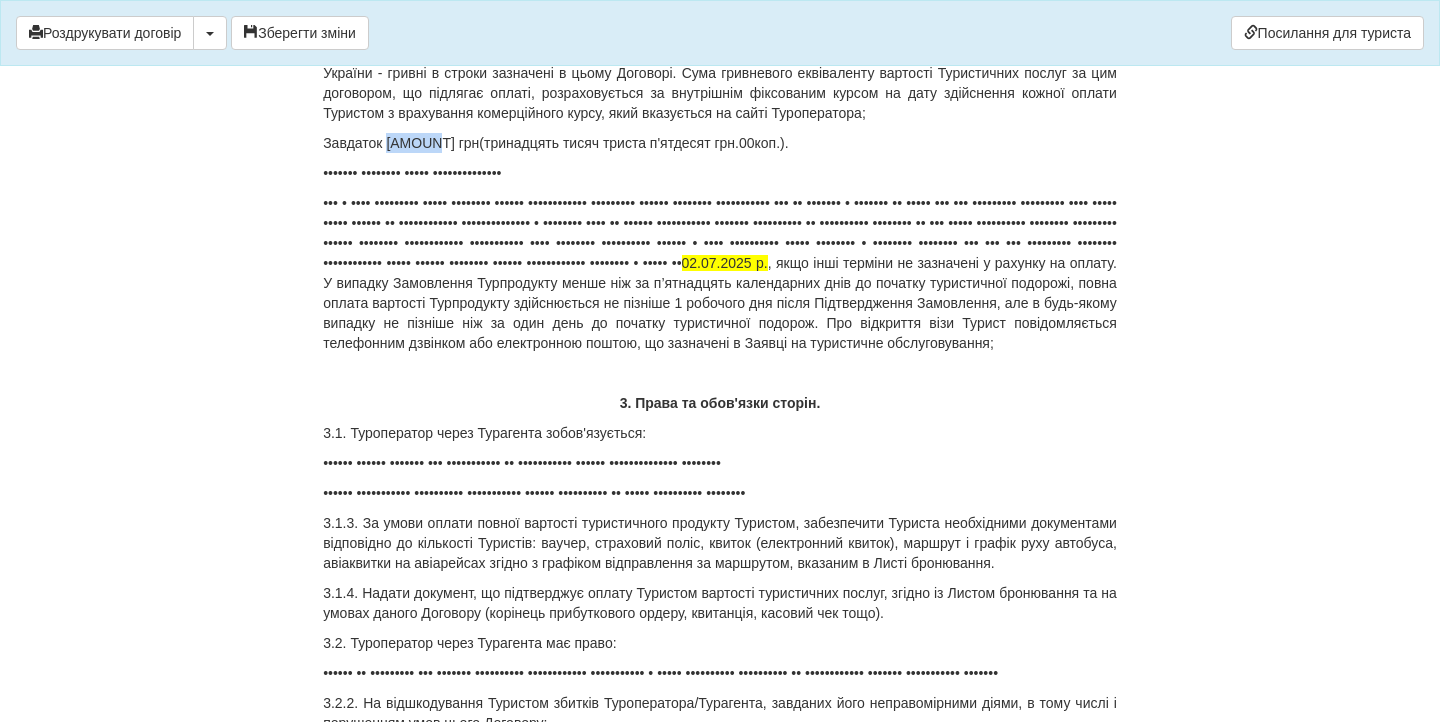 drag, startPoint x: 431, startPoint y: 384, endPoint x: 389, endPoint y: 386, distance: 42.047592 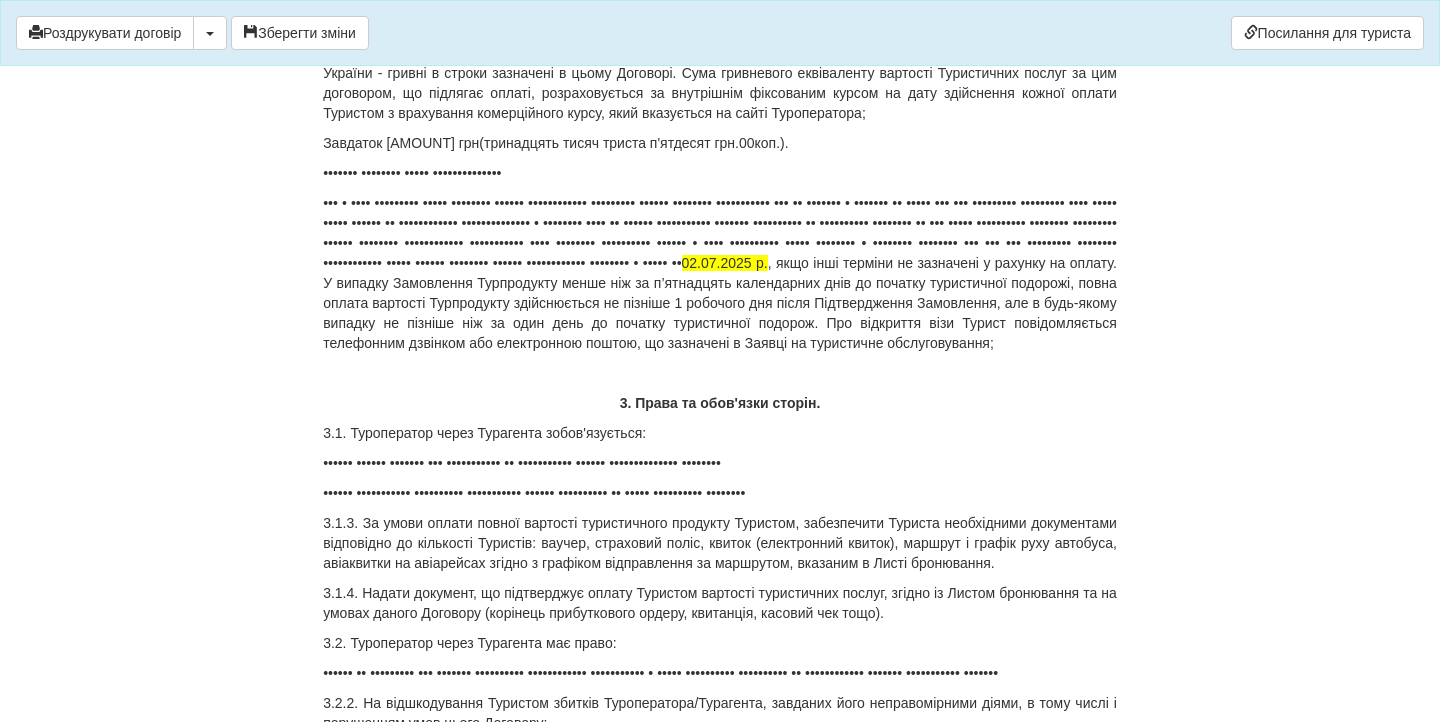 click on "Завдаток 13 350 грн(тринадцять тисяч триста п'ятдесят грн.00коп.)." at bounding box center [720, 323] 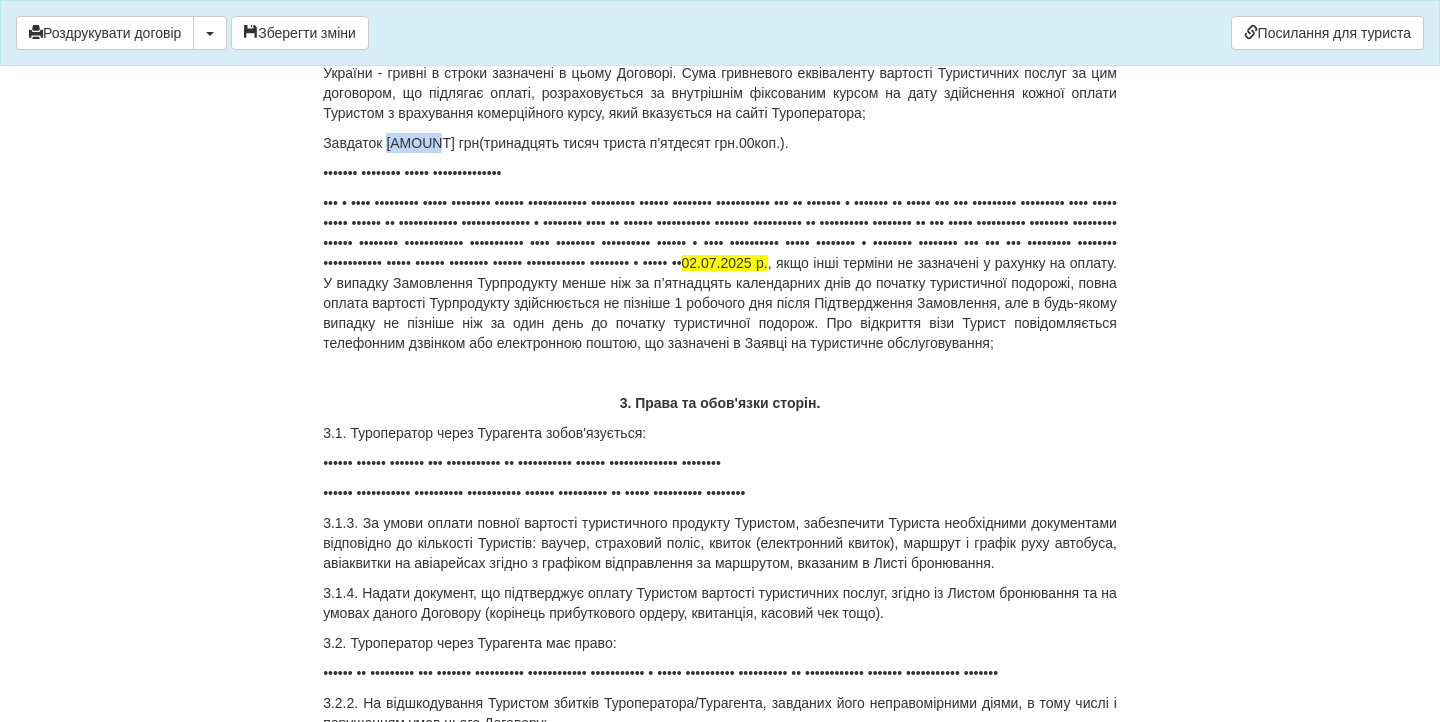 drag, startPoint x: 397, startPoint y: 388, endPoint x: 428, endPoint y: 388, distance: 31 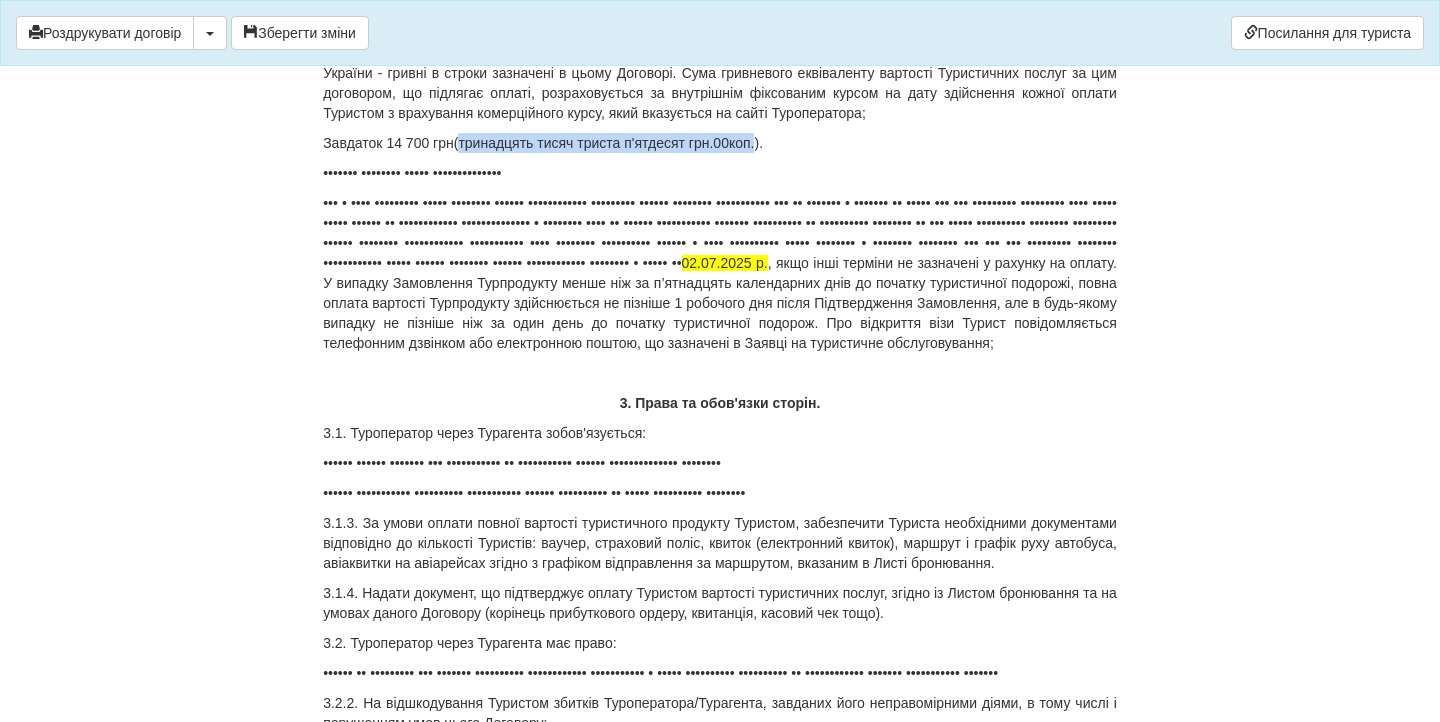 drag, startPoint x: 464, startPoint y: 385, endPoint x: 775, endPoint y: 385, distance: 311 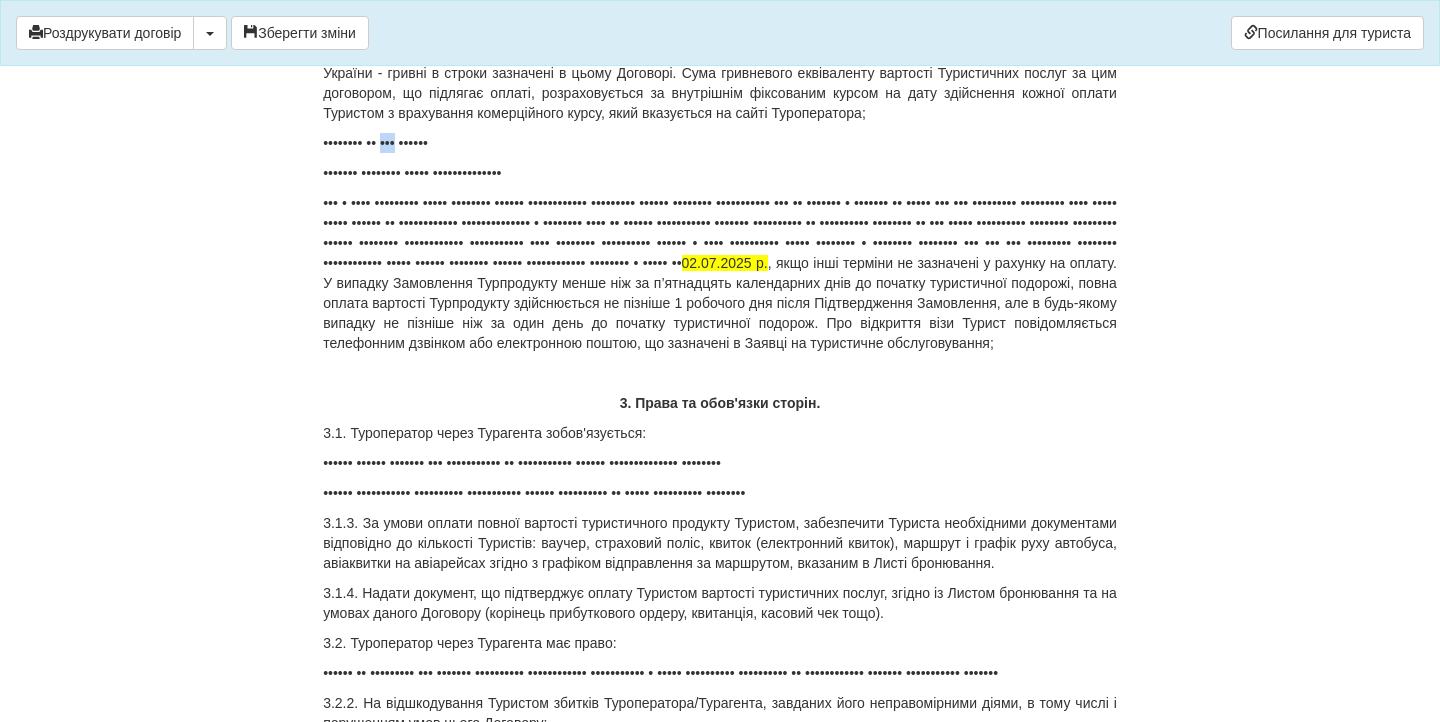 drag, startPoint x: 411, startPoint y: 382, endPoint x: 432, endPoint y: 382, distance: 21 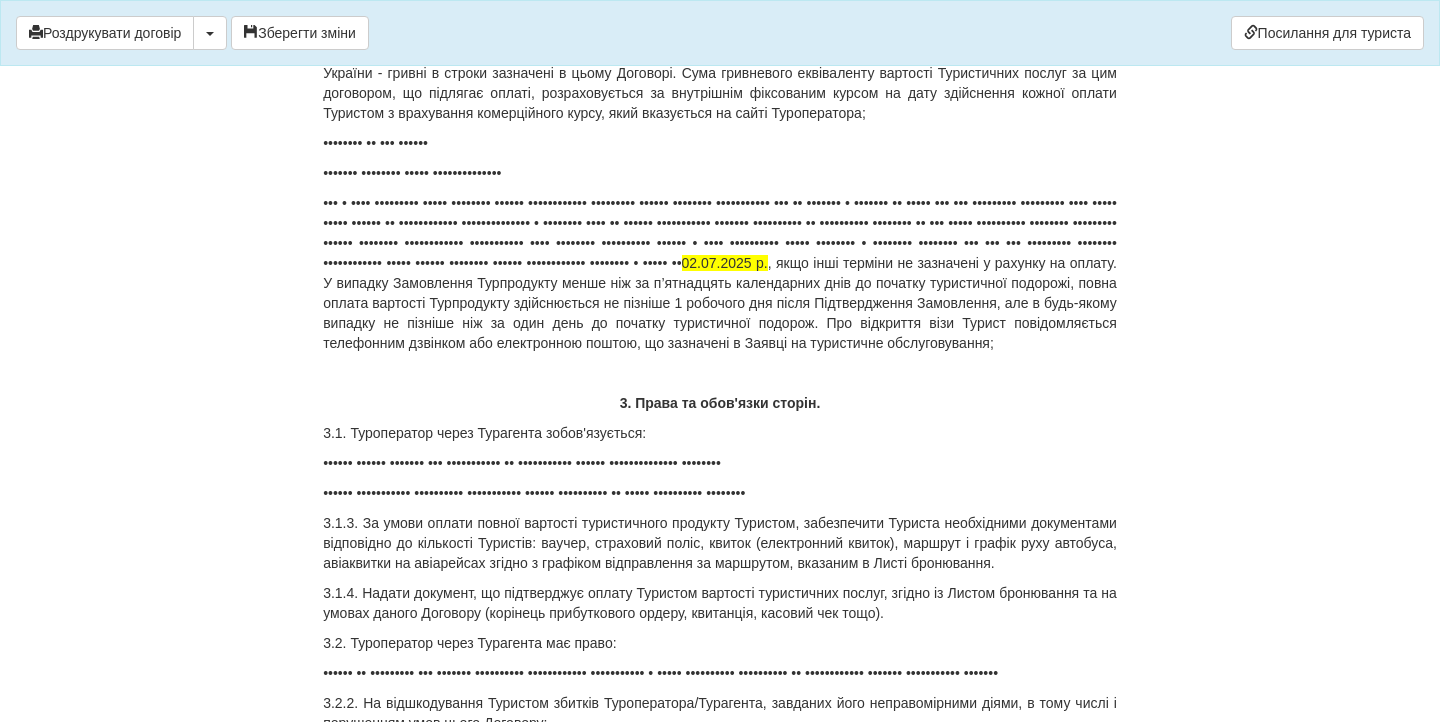 click on "Завдаток 14 550 грн()." at bounding box center (720, 323) 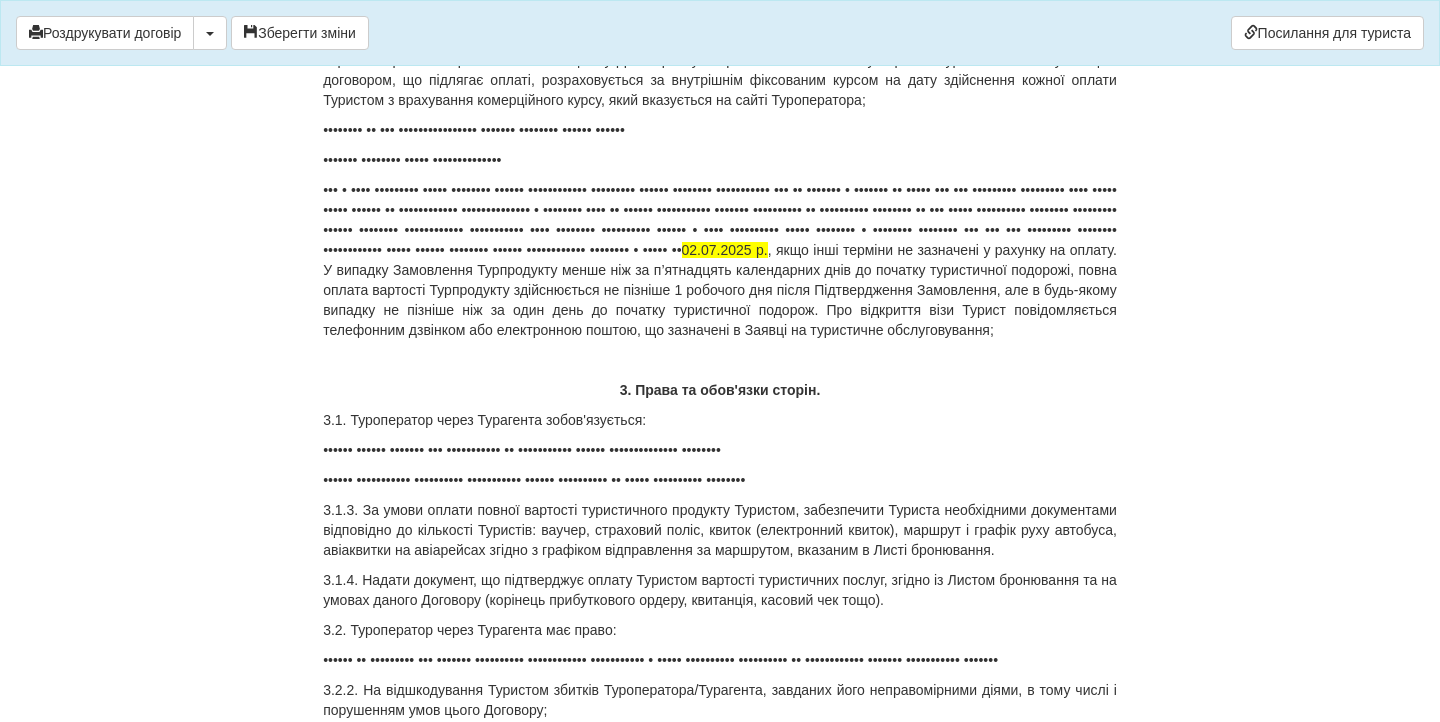 scroll, scrollTop: 2546, scrollLeft: 0, axis: vertical 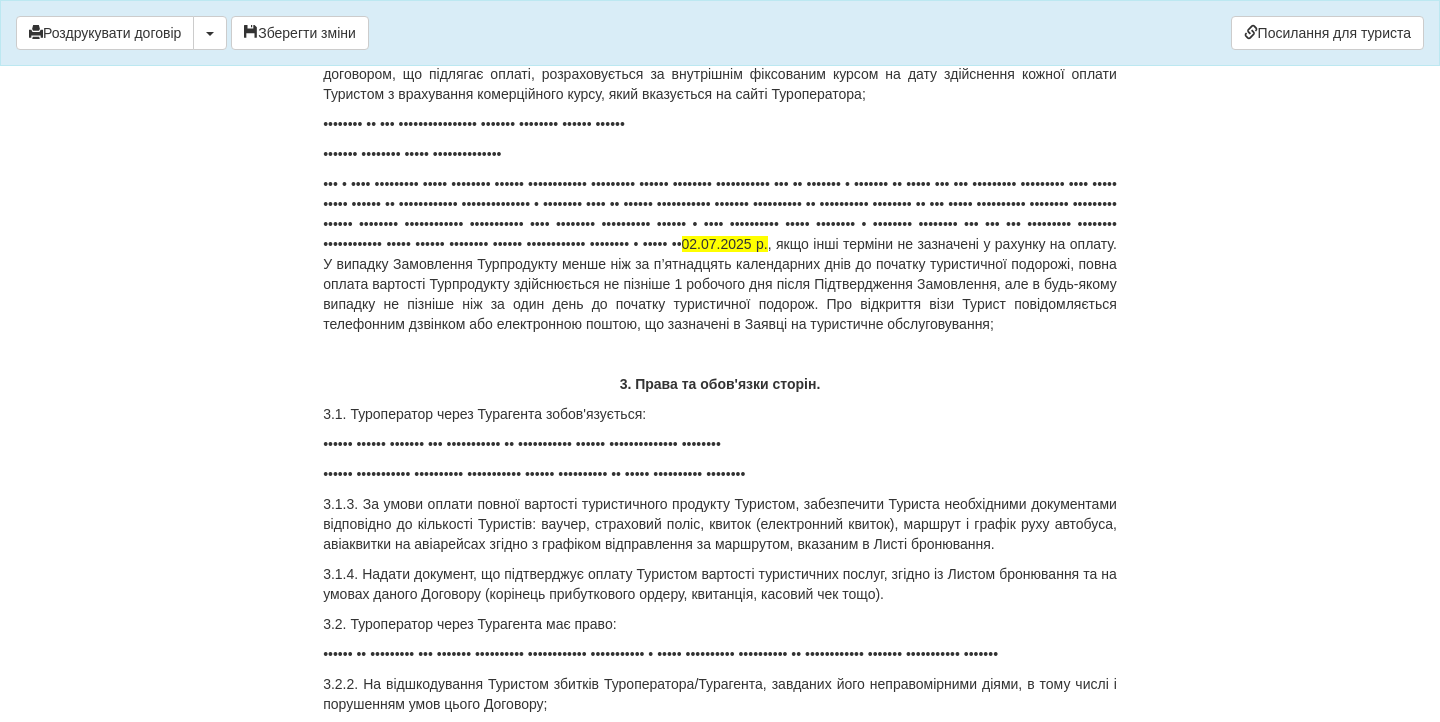 click on "×
Деякі поля не заповнено
Ми підсвітили  порожні поля  червоним кольором.                Ви можете відредагувати текст і внести відсутні дані прямо у цьому вікні.
Для автоматичного заповнення договору:
Необхідно додати агентський договір з оператором E-Line Tour
Роздрукувати договір
Скачати PDF" at bounding box center [720, 4100] 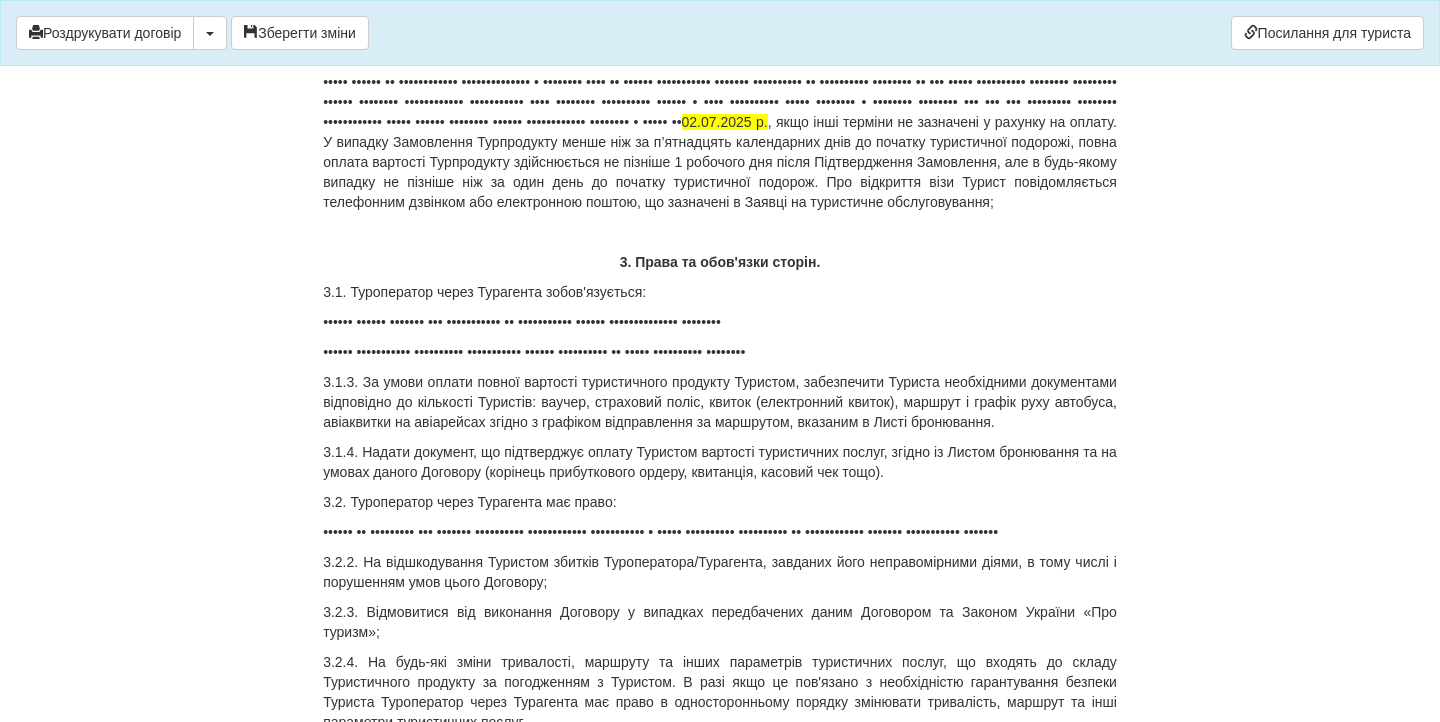 scroll, scrollTop: 2657, scrollLeft: 0, axis: vertical 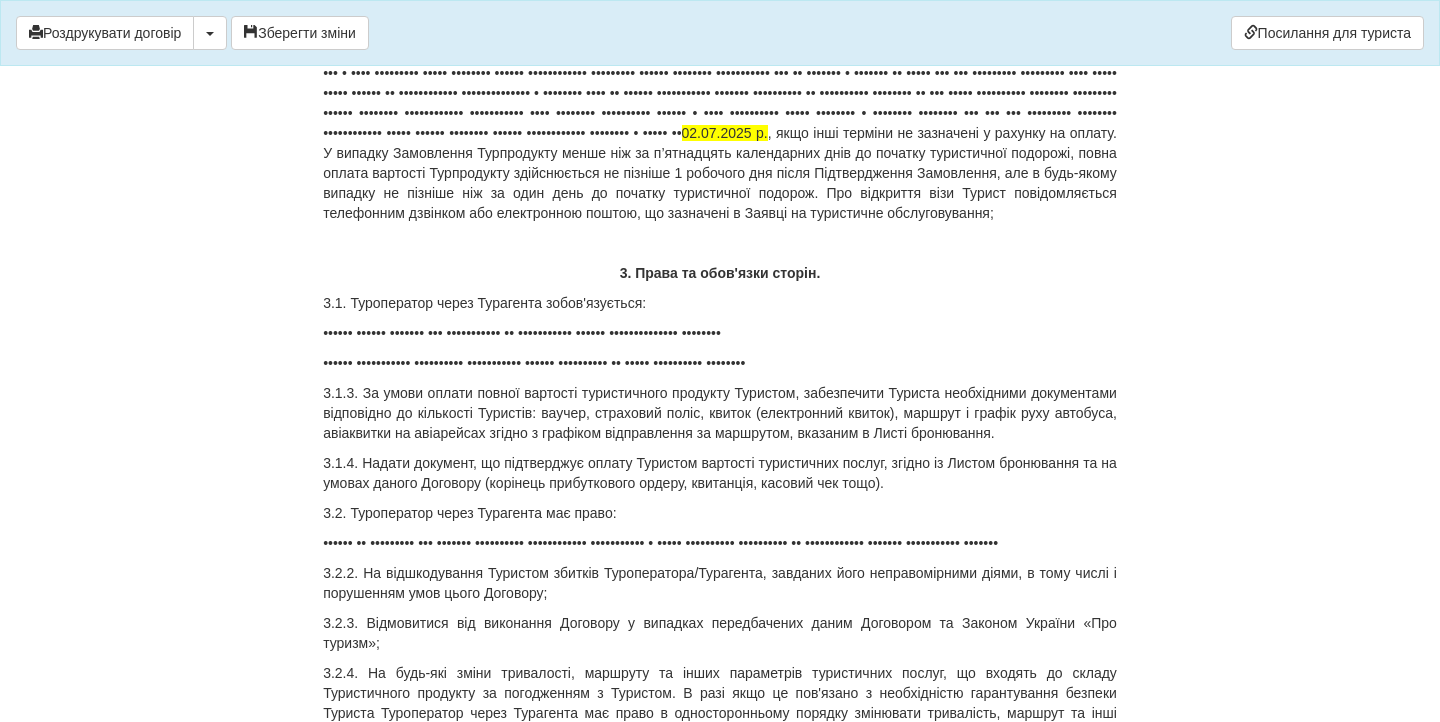 drag, startPoint x: 408, startPoint y: 251, endPoint x: 435, endPoint y: 256, distance: 27.45906 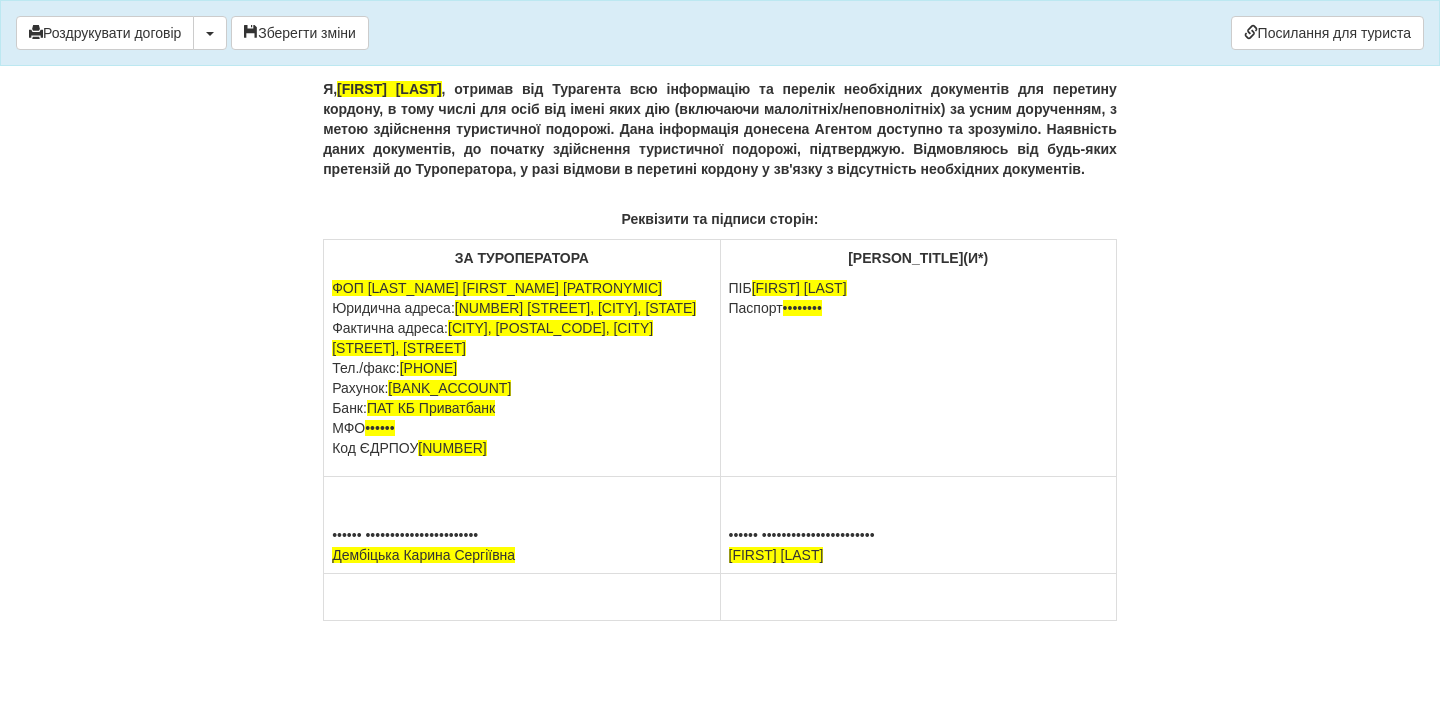 scroll, scrollTop: 12991, scrollLeft: 0, axis: vertical 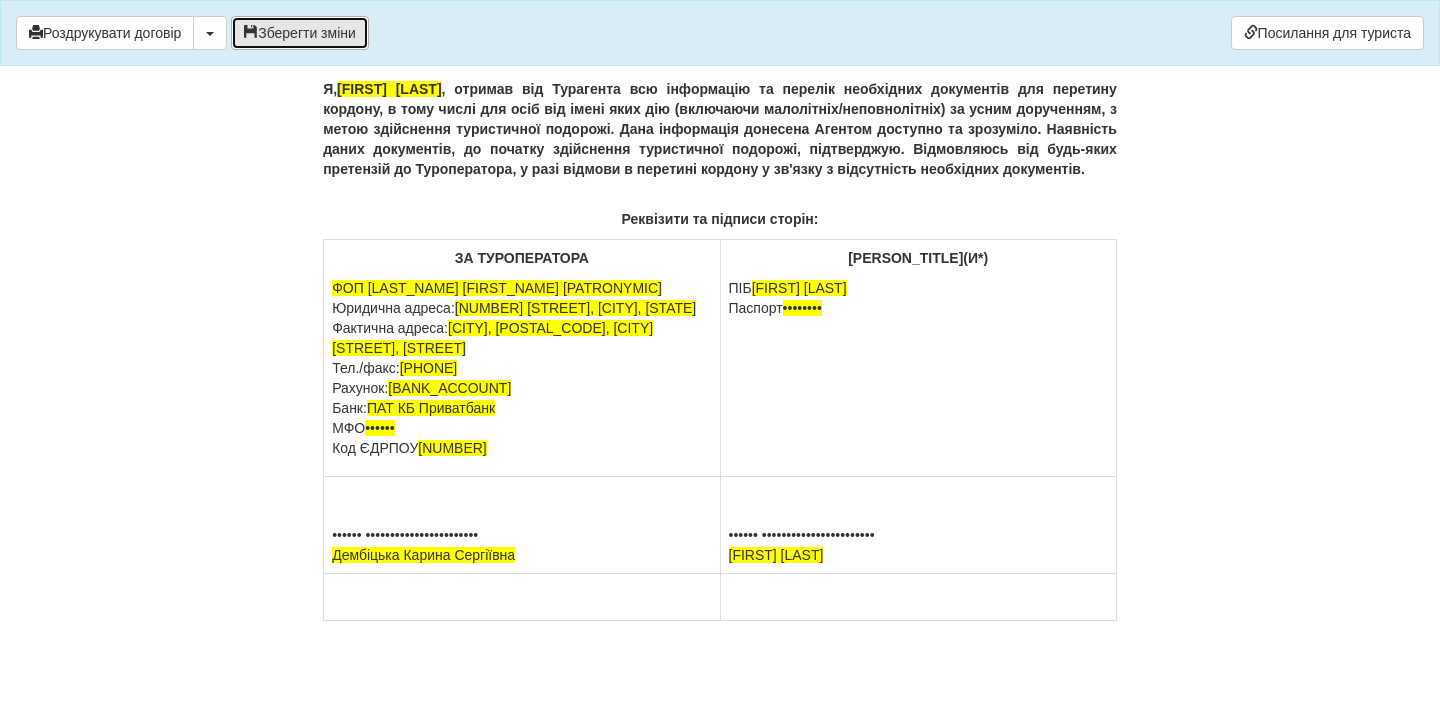click on "Зберегти зміни" at bounding box center (300, 33) 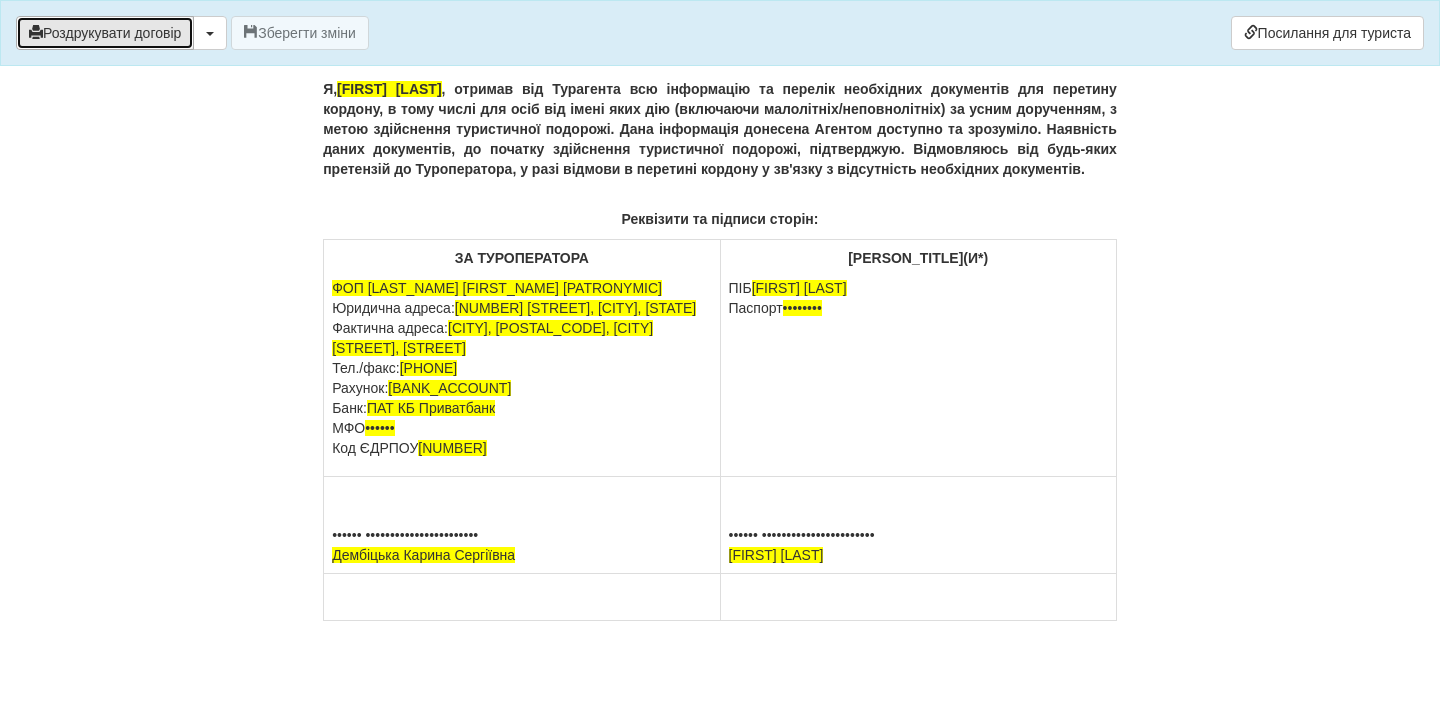 click on "Роздрукувати договір" at bounding box center [105, 33] 